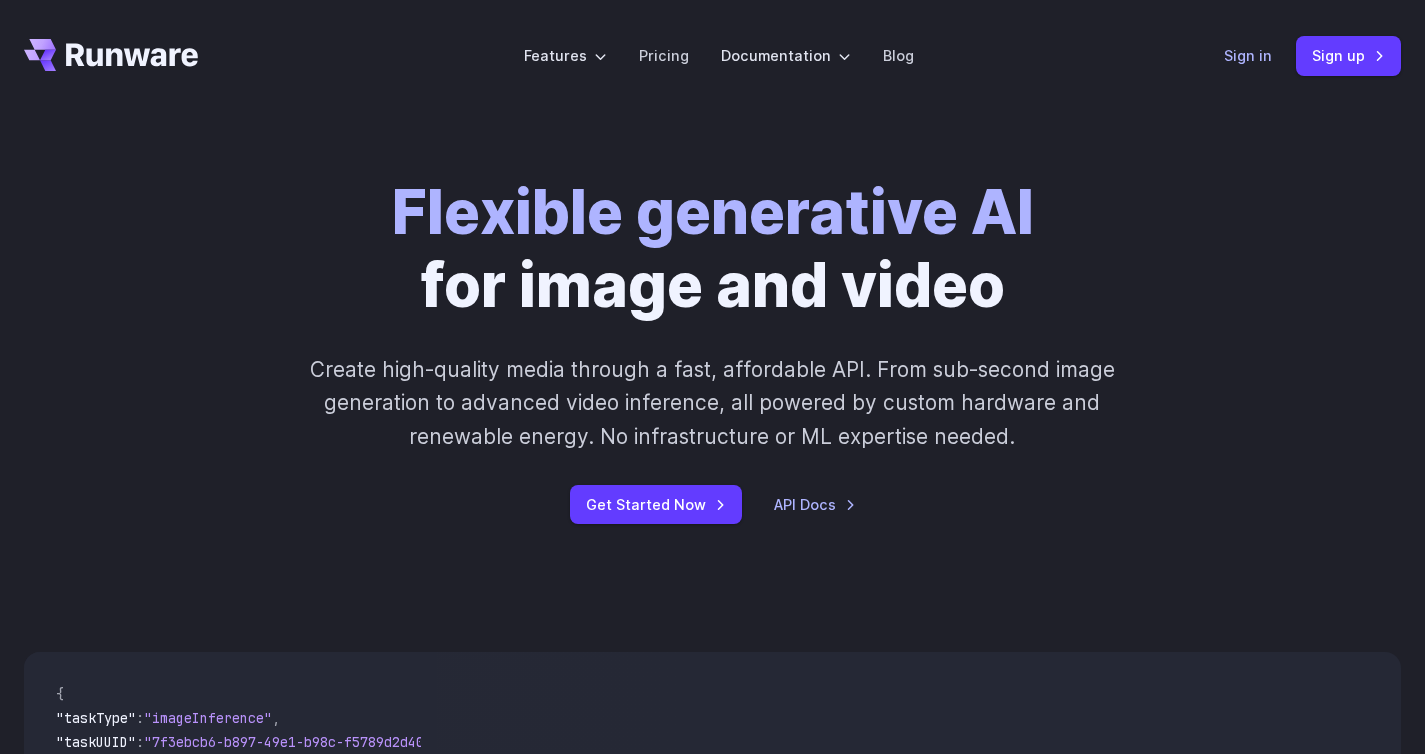 click on "Sign in" at bounding box center (1248, 55) 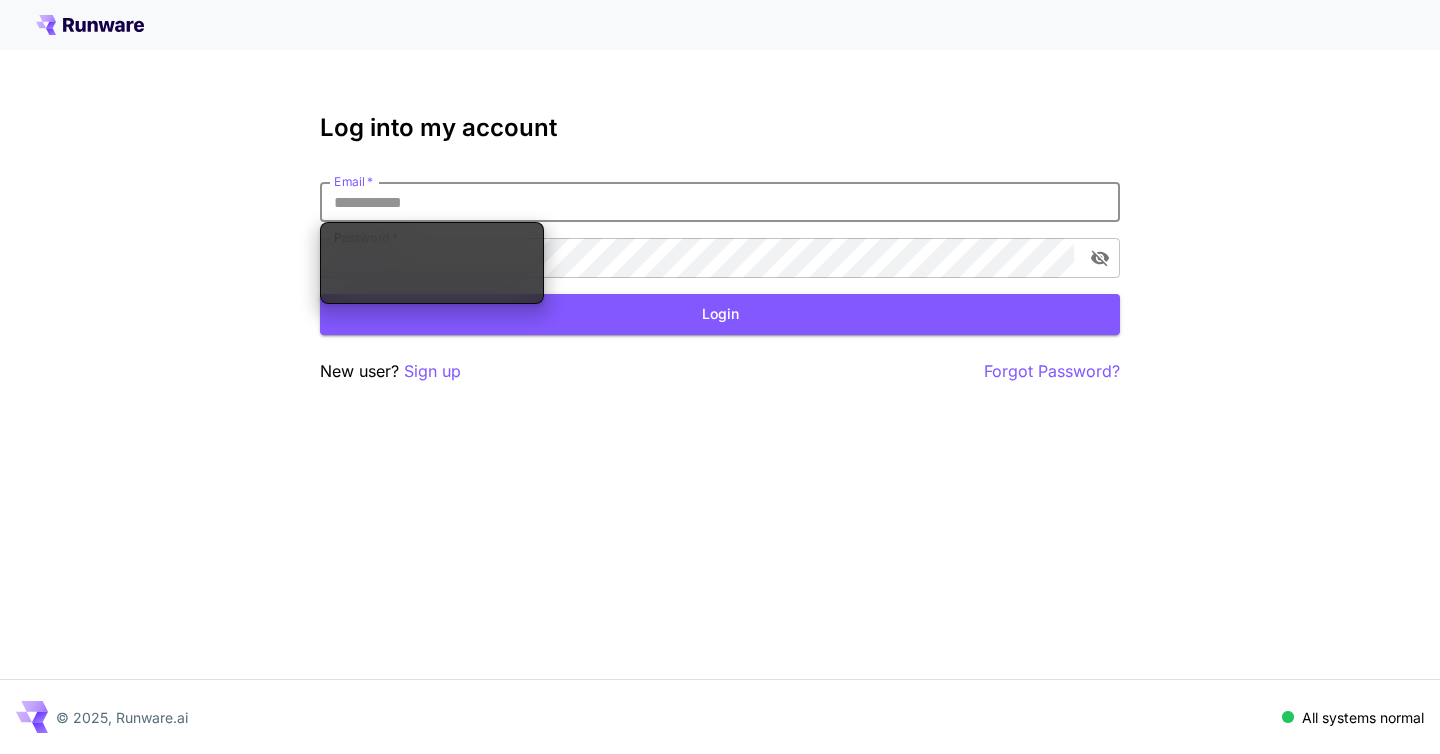 scroll, scrollTop: 0, scrollLeft: 0, axis: both 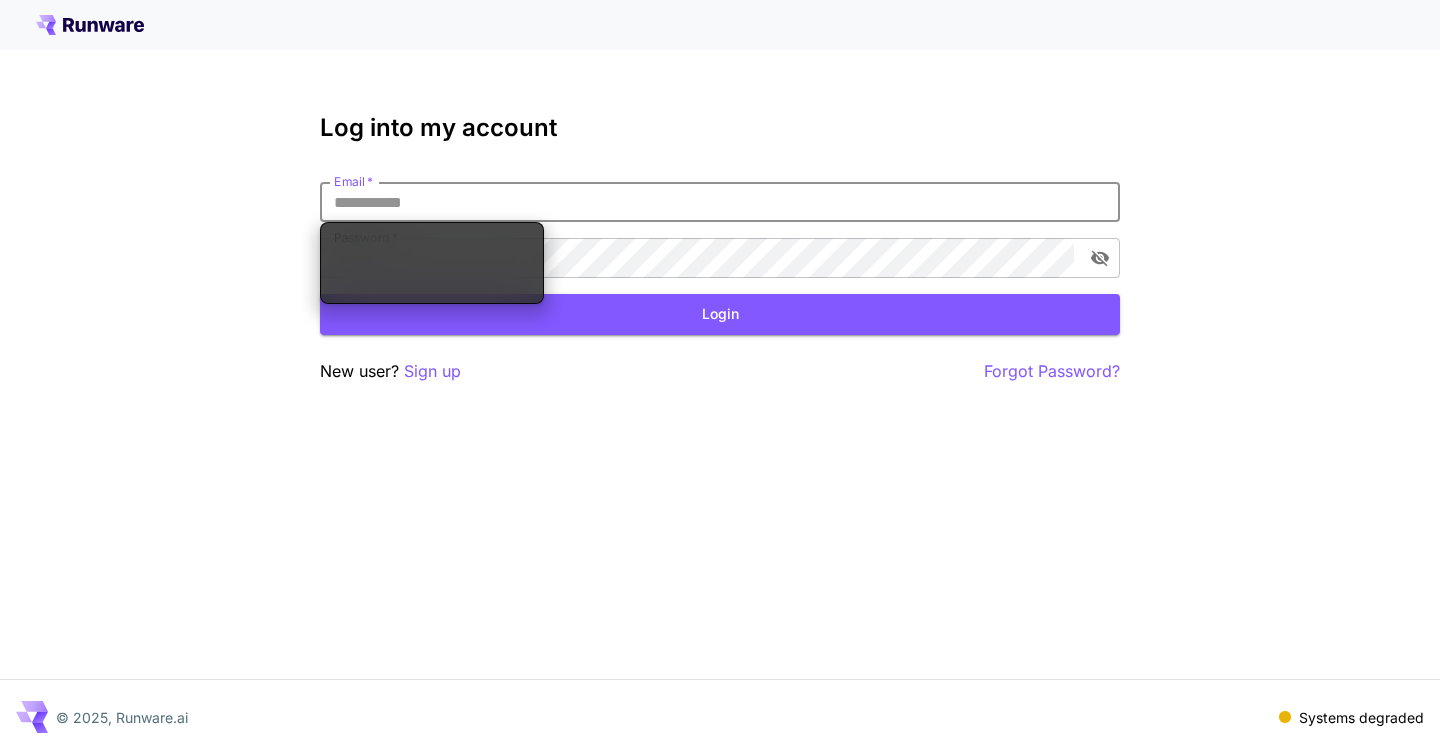 click on "Email   *" at bounding box center [720, 202] 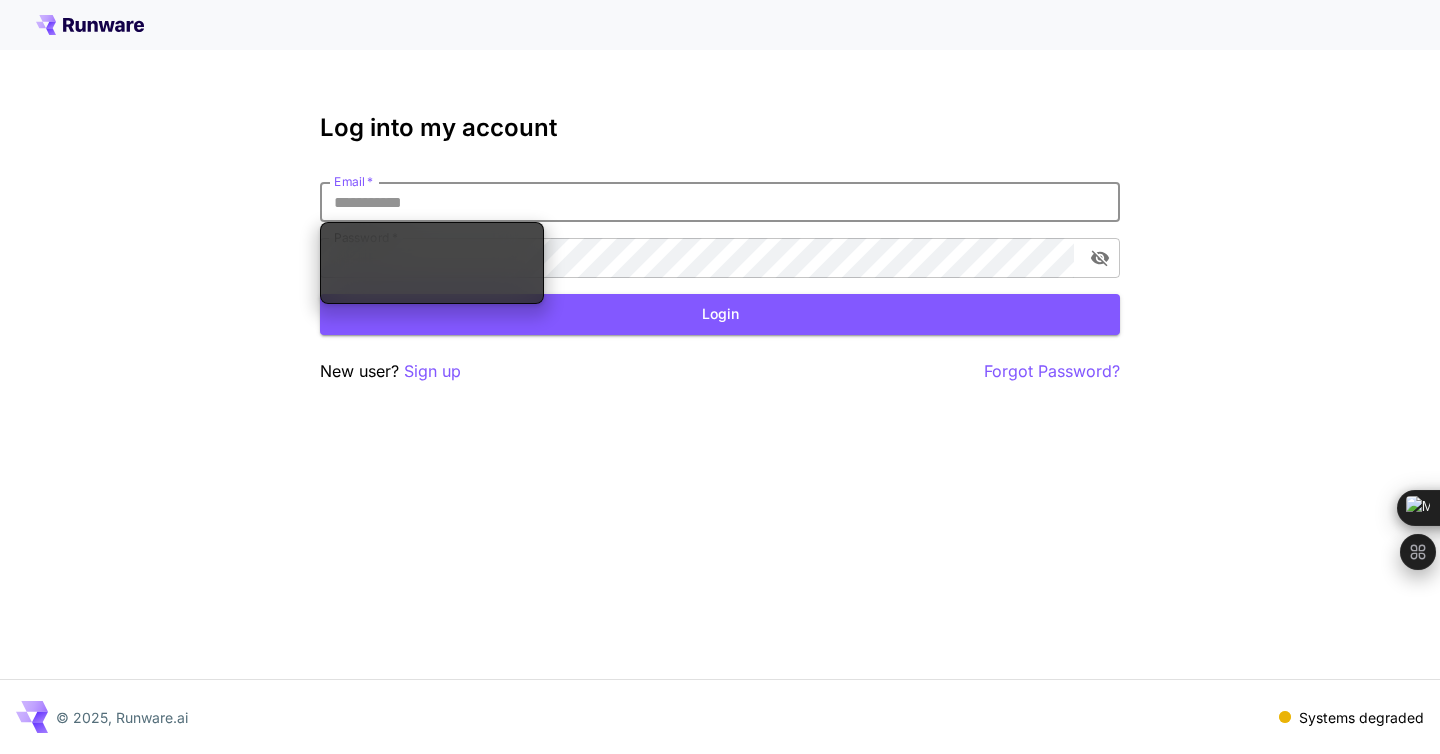 click on "Log into my account Email   * Email   * Password   * Password   * Login New user?   Sign up Forgot Password? © 2025, Runware.ai Systems degraded" at bounding box center [720, 377] 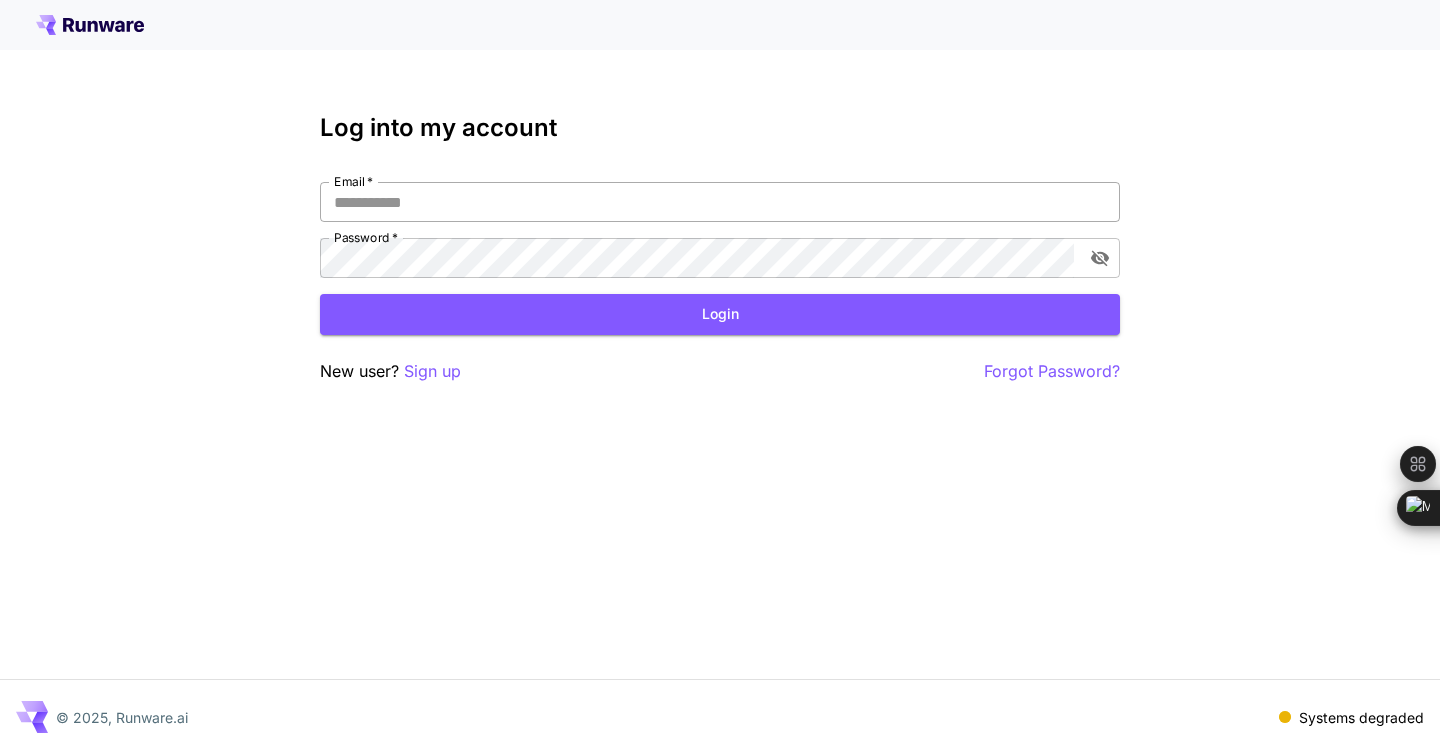 scroll, scrollTop: 0, scrollLeft: 0, axis: both 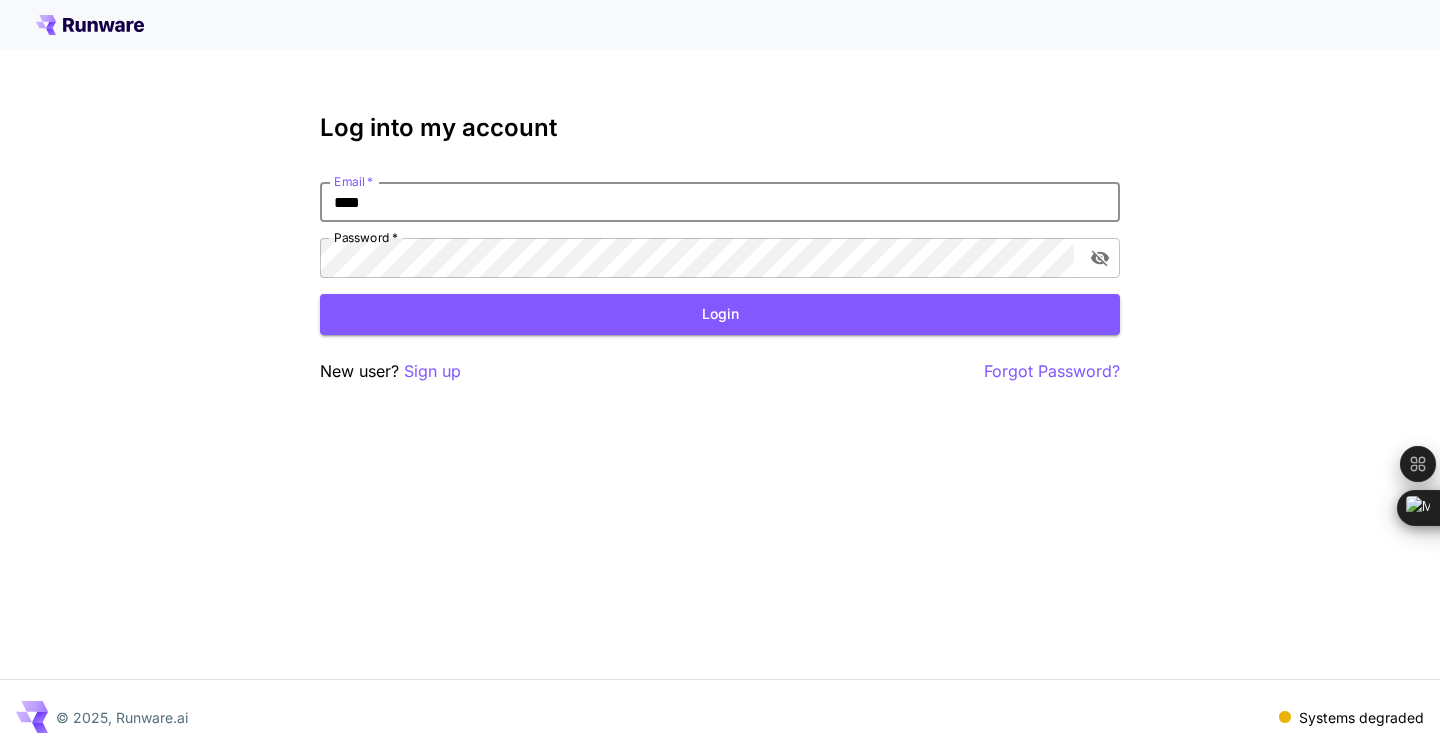 type on "*****" 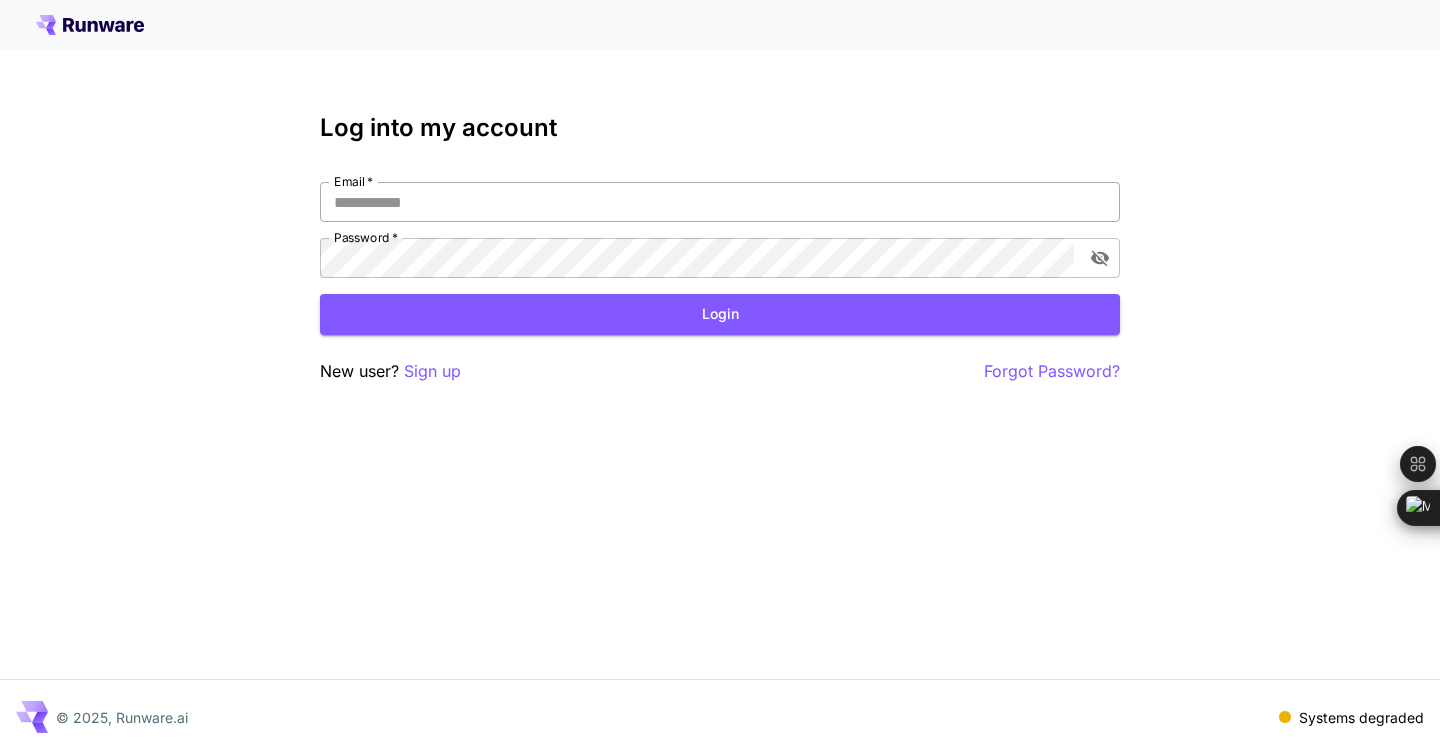 click on "Email   *" at bounding box center [720, 202] 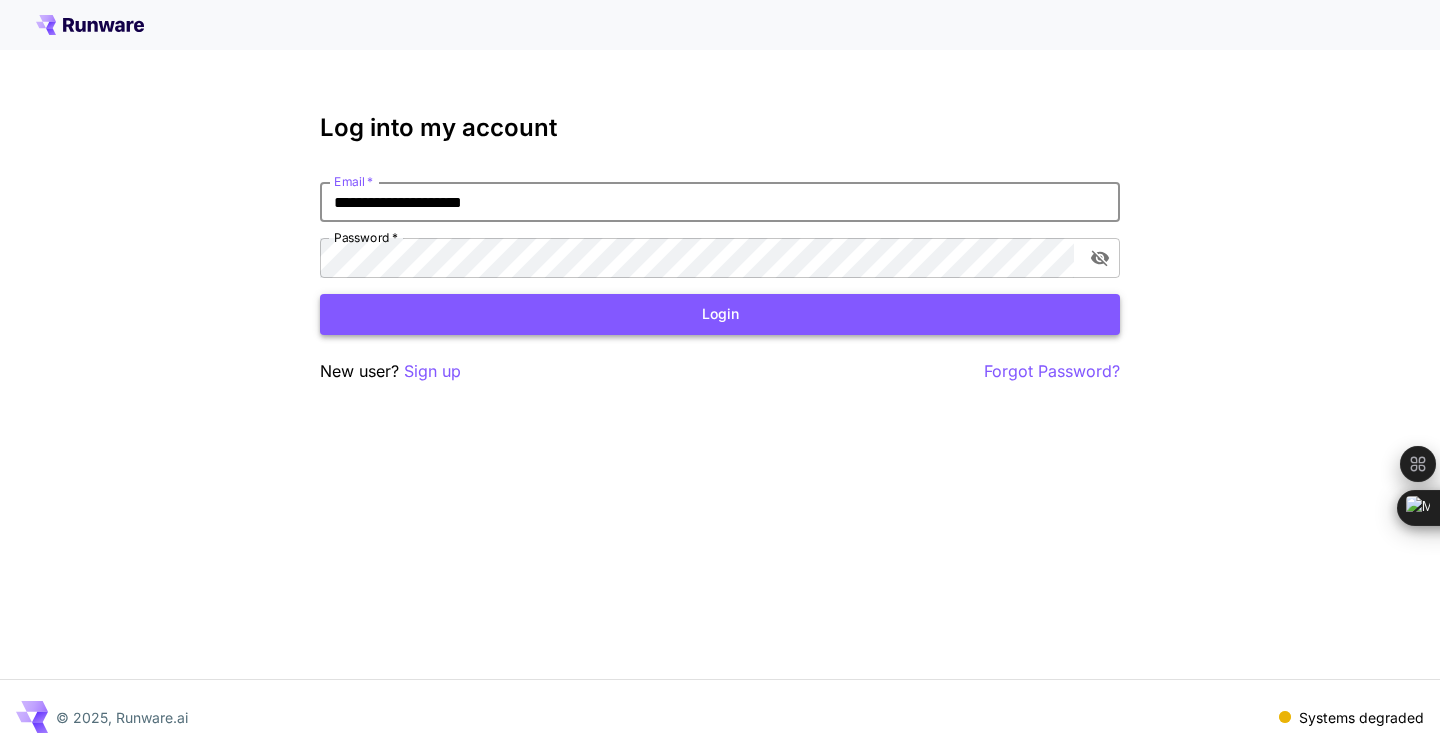 type on "**********" 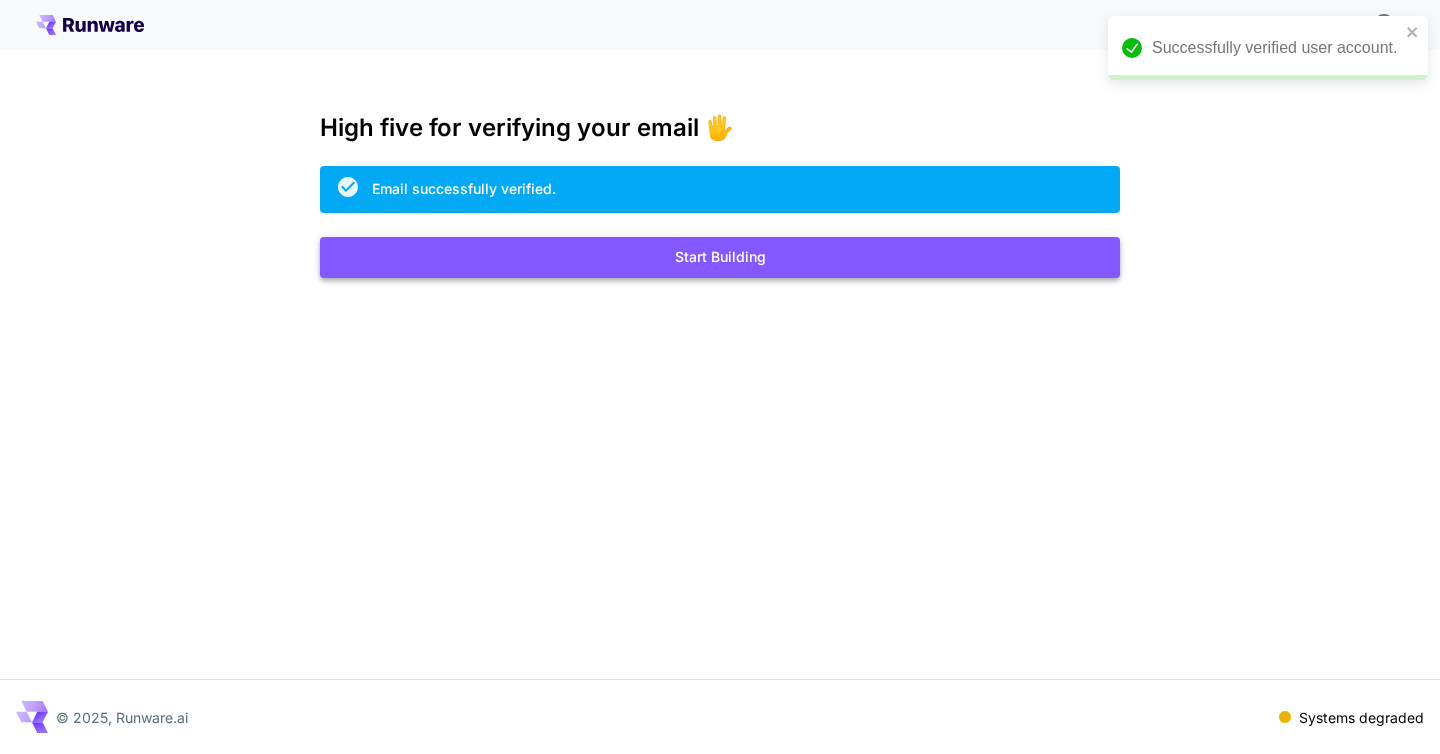 scroll, scrollTop: 0, scrollLeft: 0, axis: both 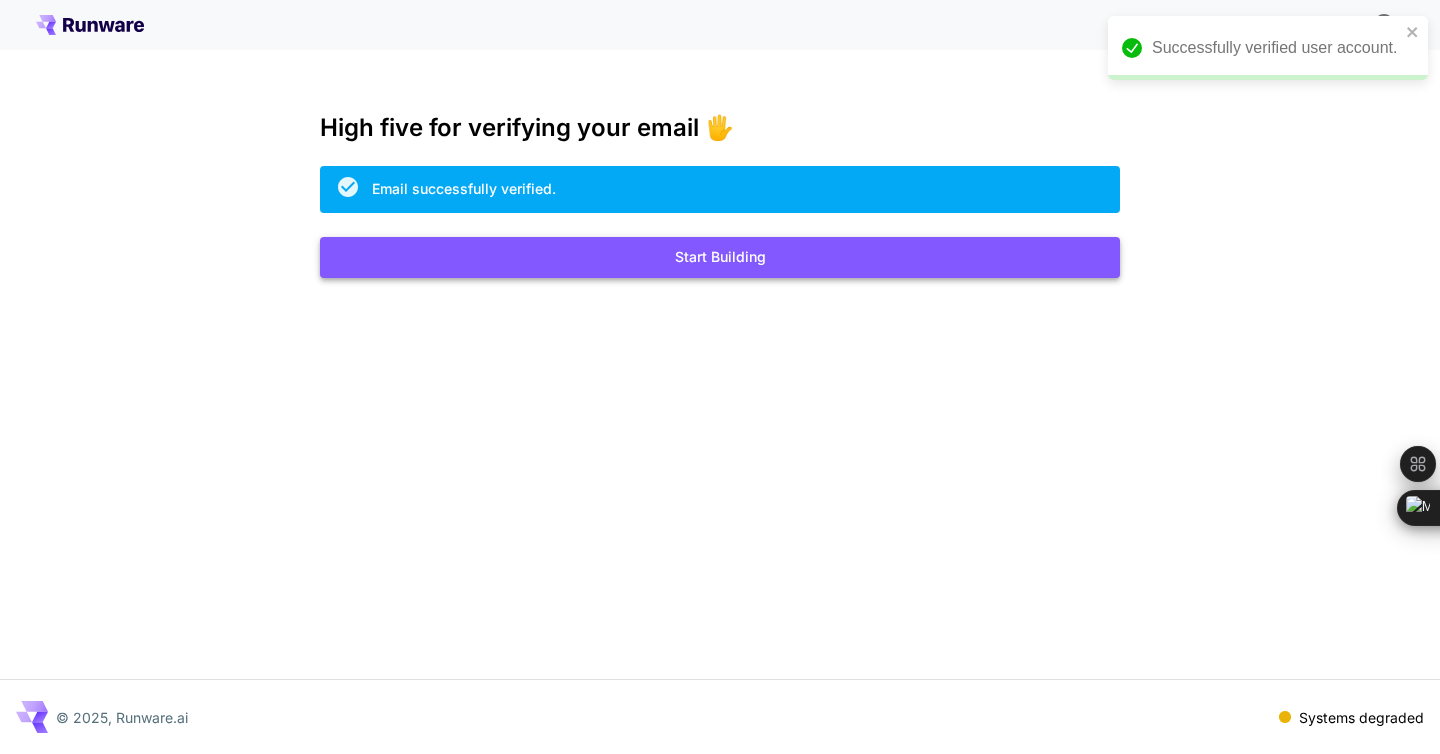 click on "Start Building" at bounding box center (720, 257) 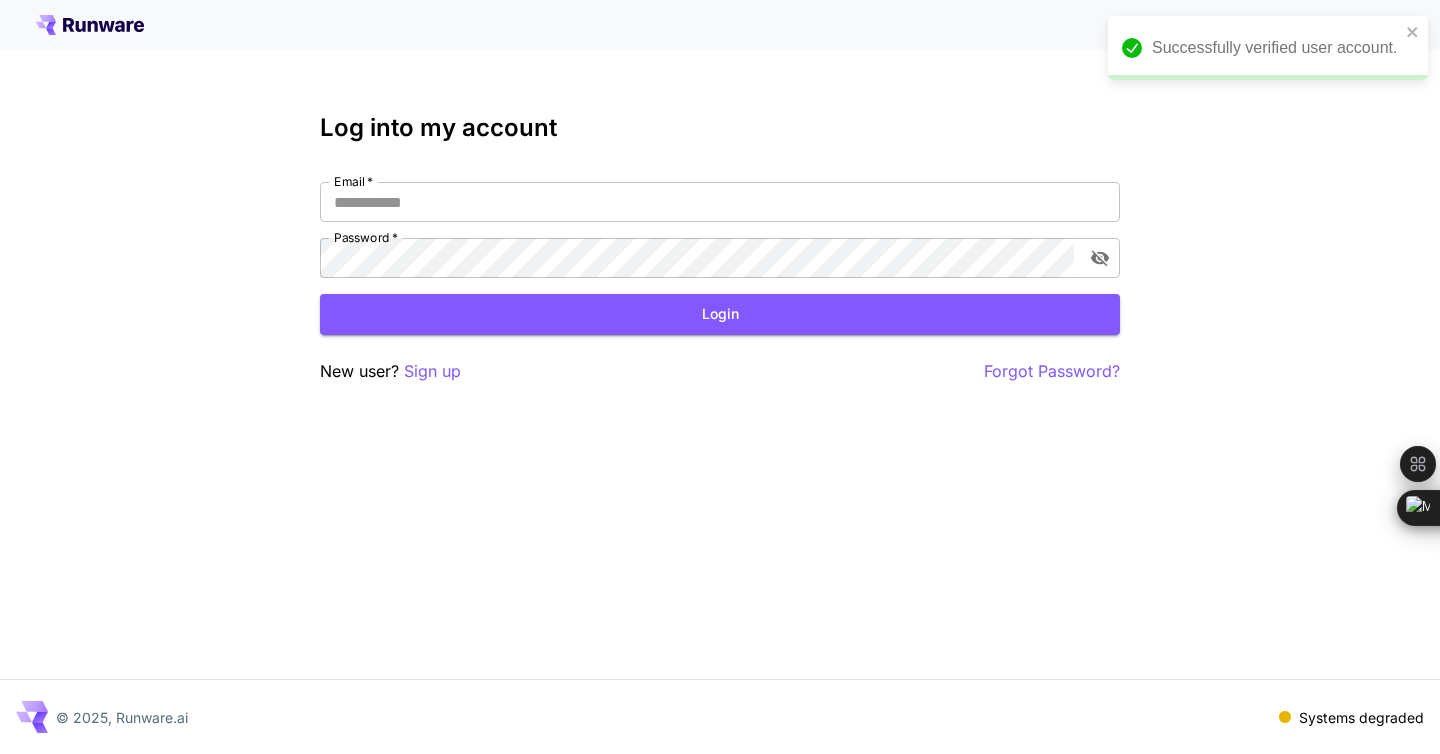scroll, scrollTop: 0, scrollLeft: 0, axis: both 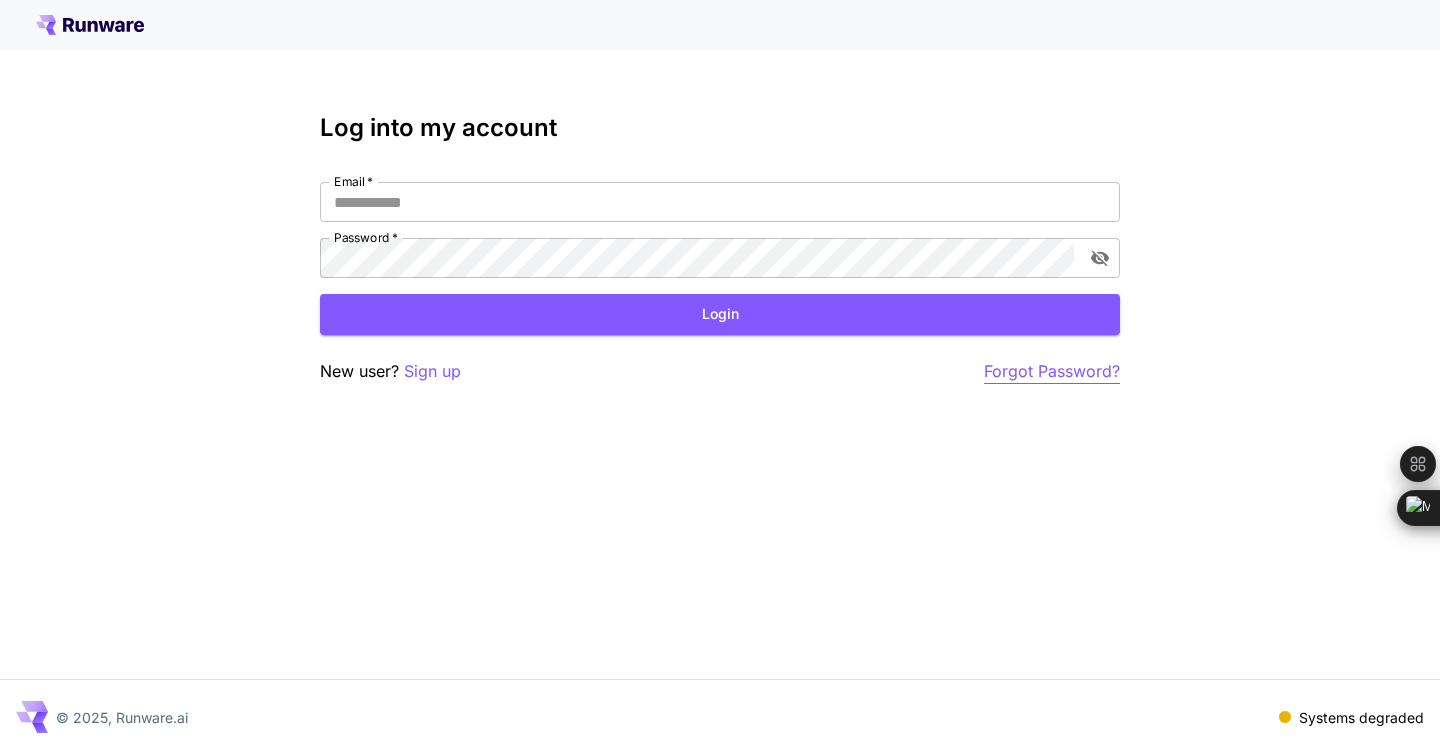 click on "Forgot Password?" at bounding box center (1052, 371) 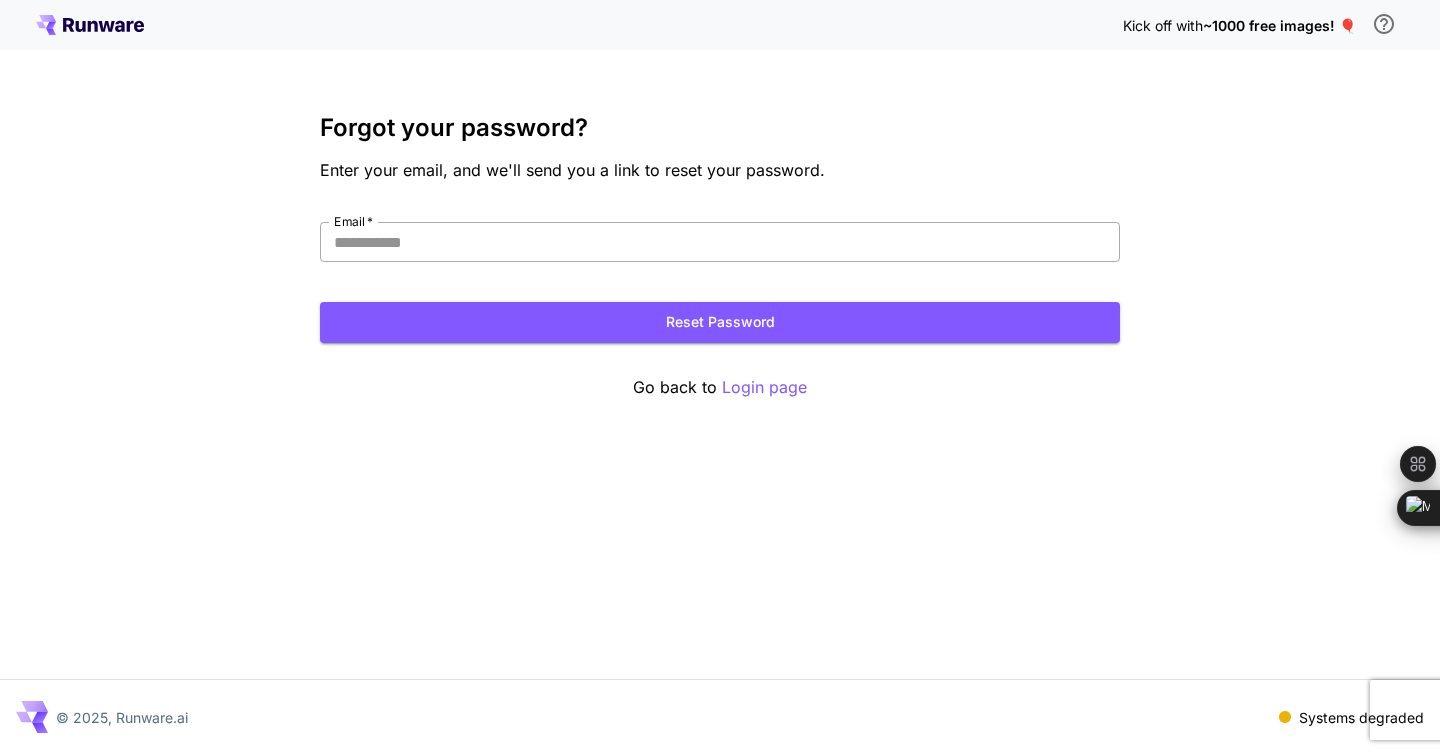 click on "Email   *" at bounding box center (720, 242) 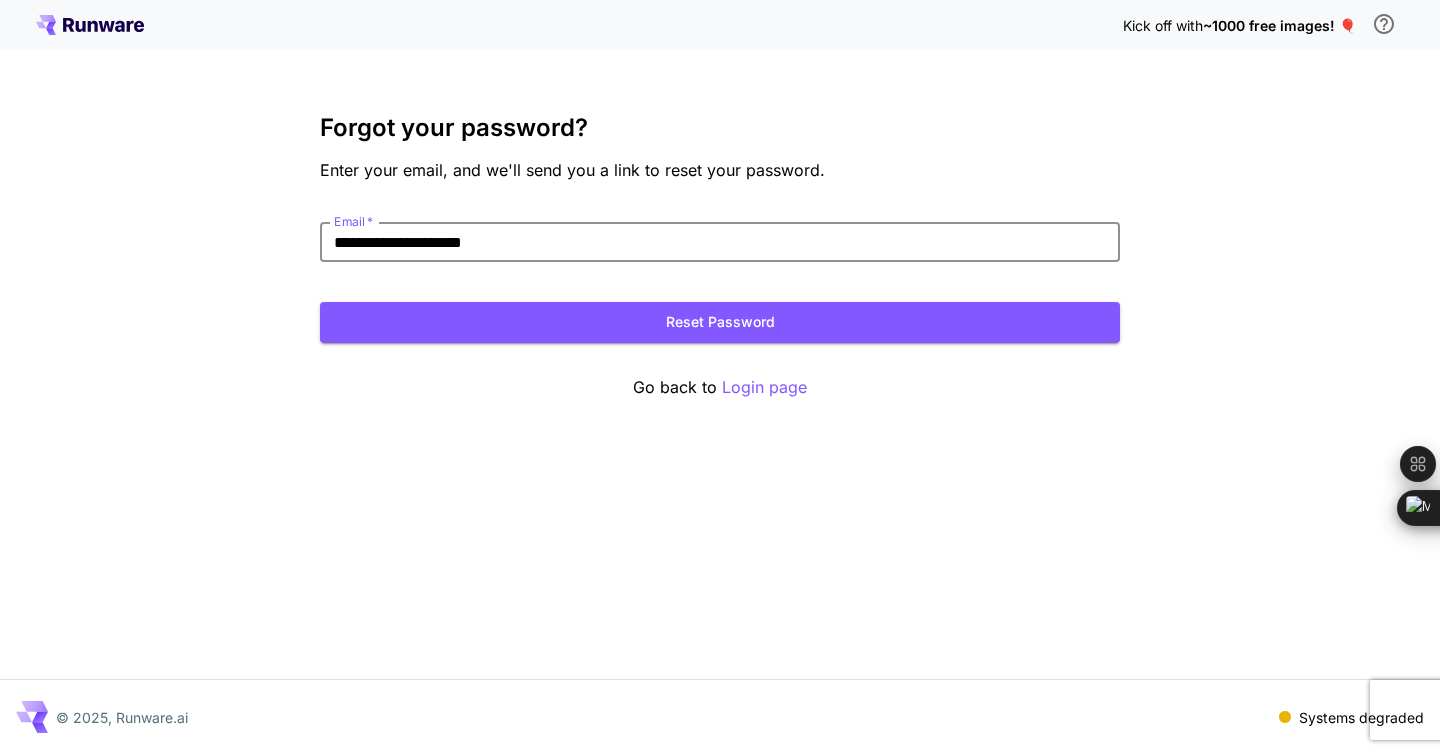 type on "**********" 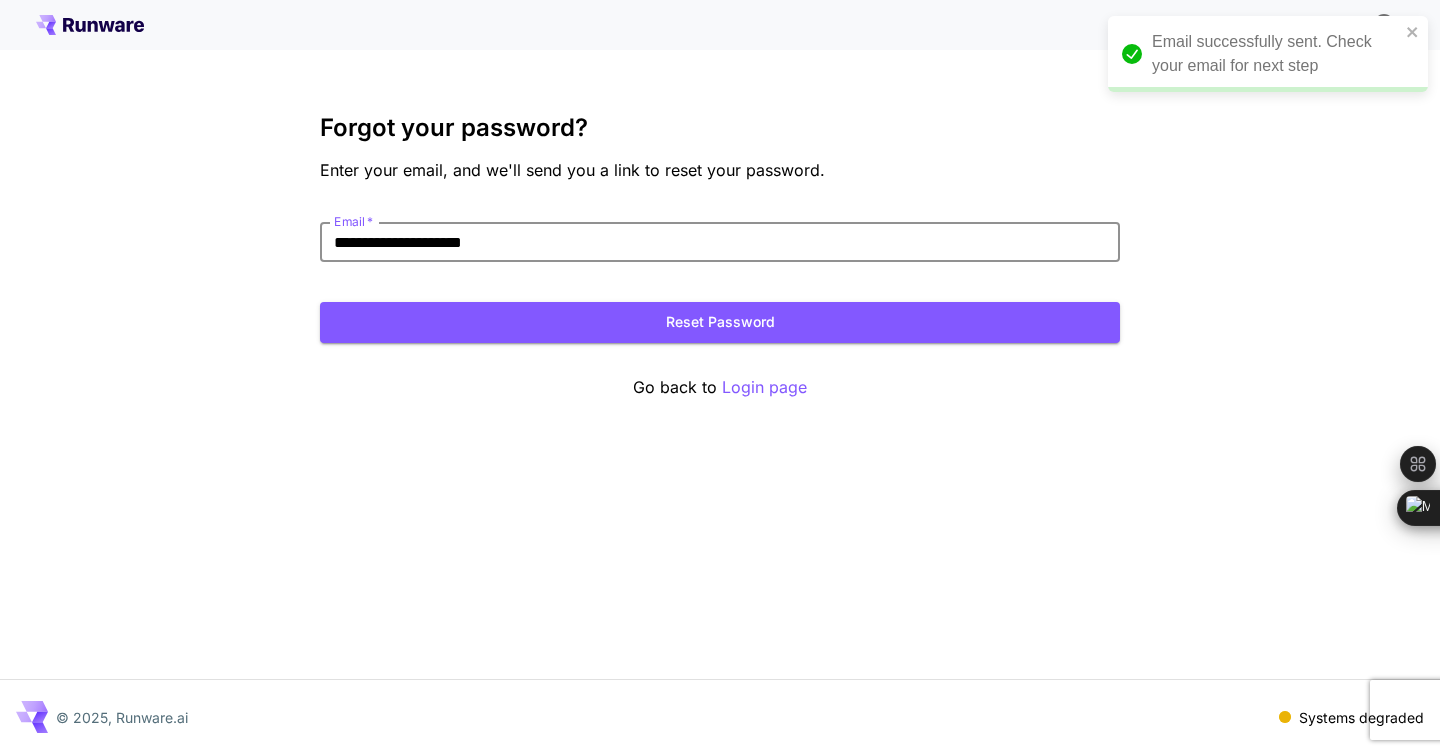 click on "**********" at bounding box center [720, 377] 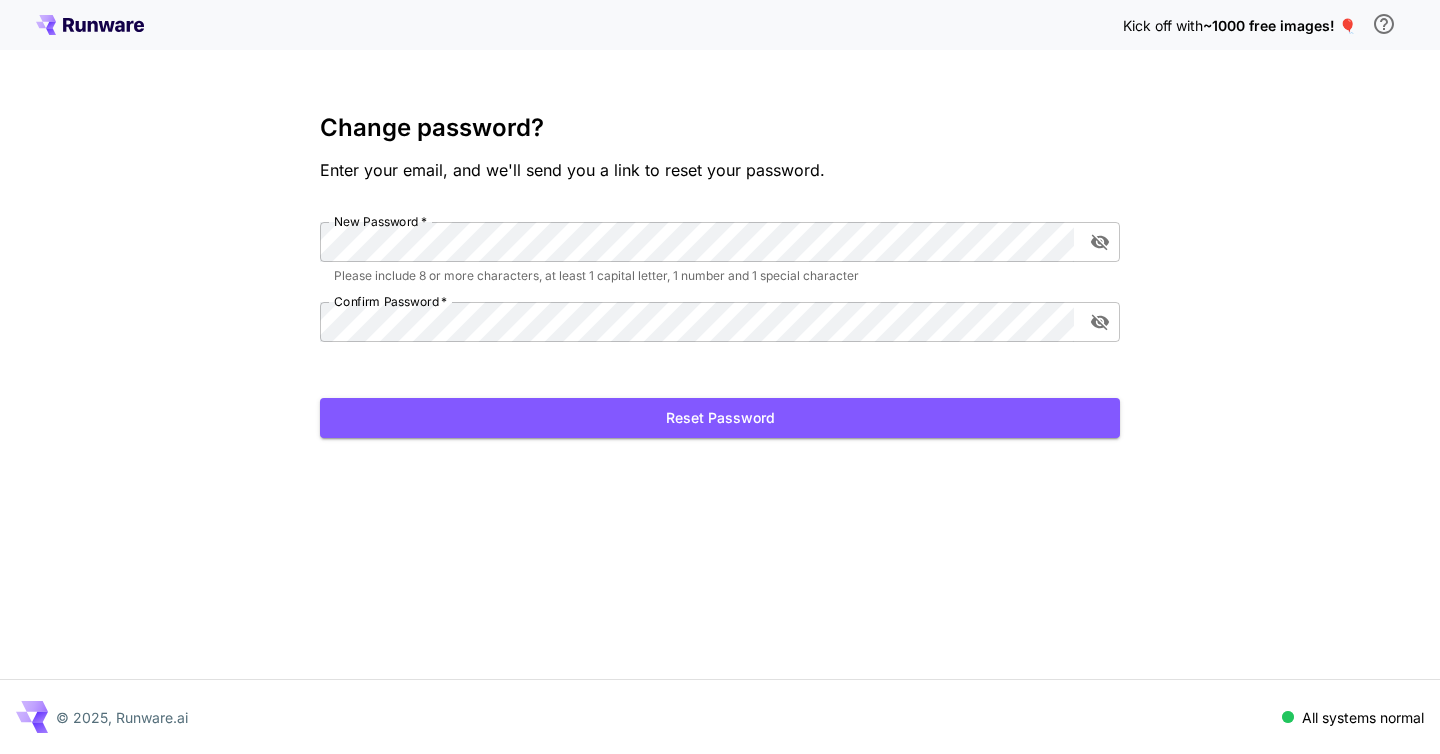 scroll, scrollTop: 0, scrollLeft: 0, axis: both 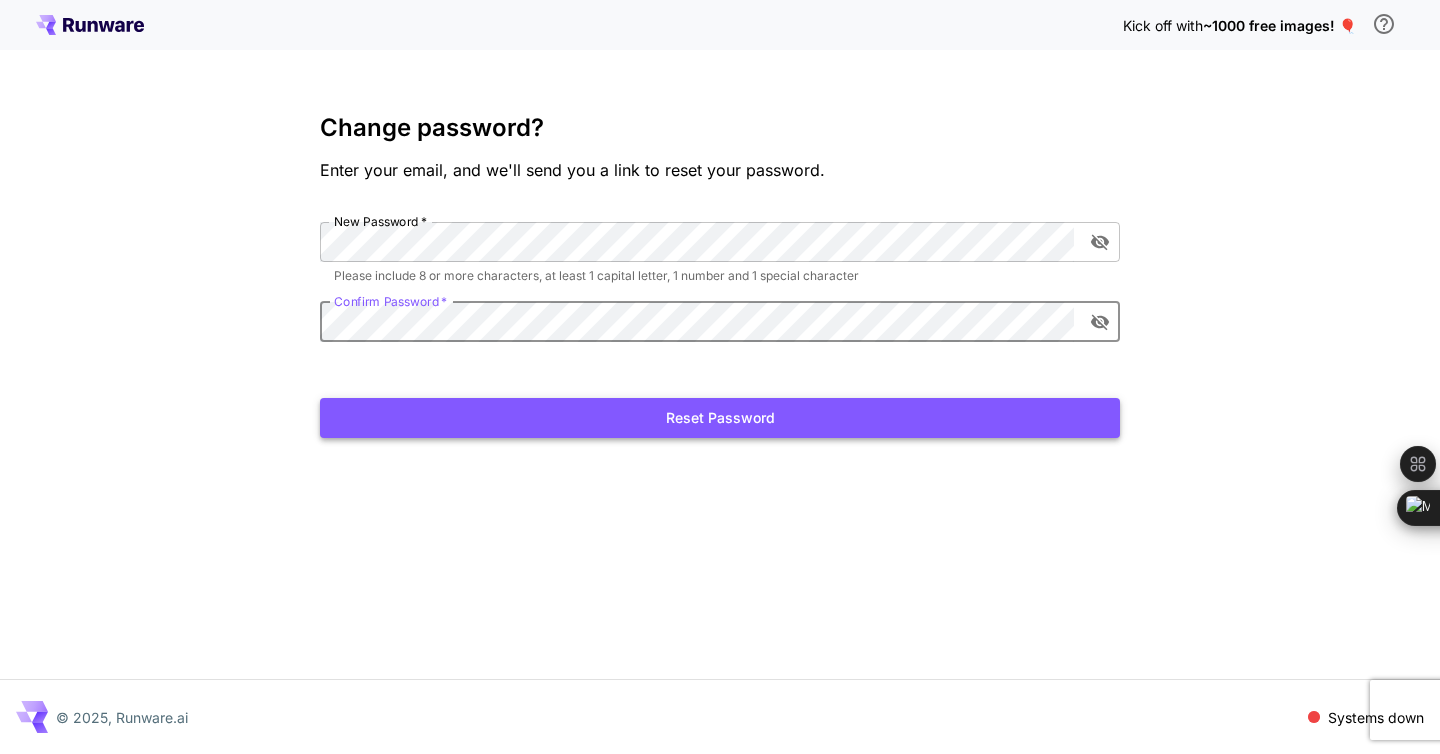 click on "Reset Password" at bounding box center [720, 418] 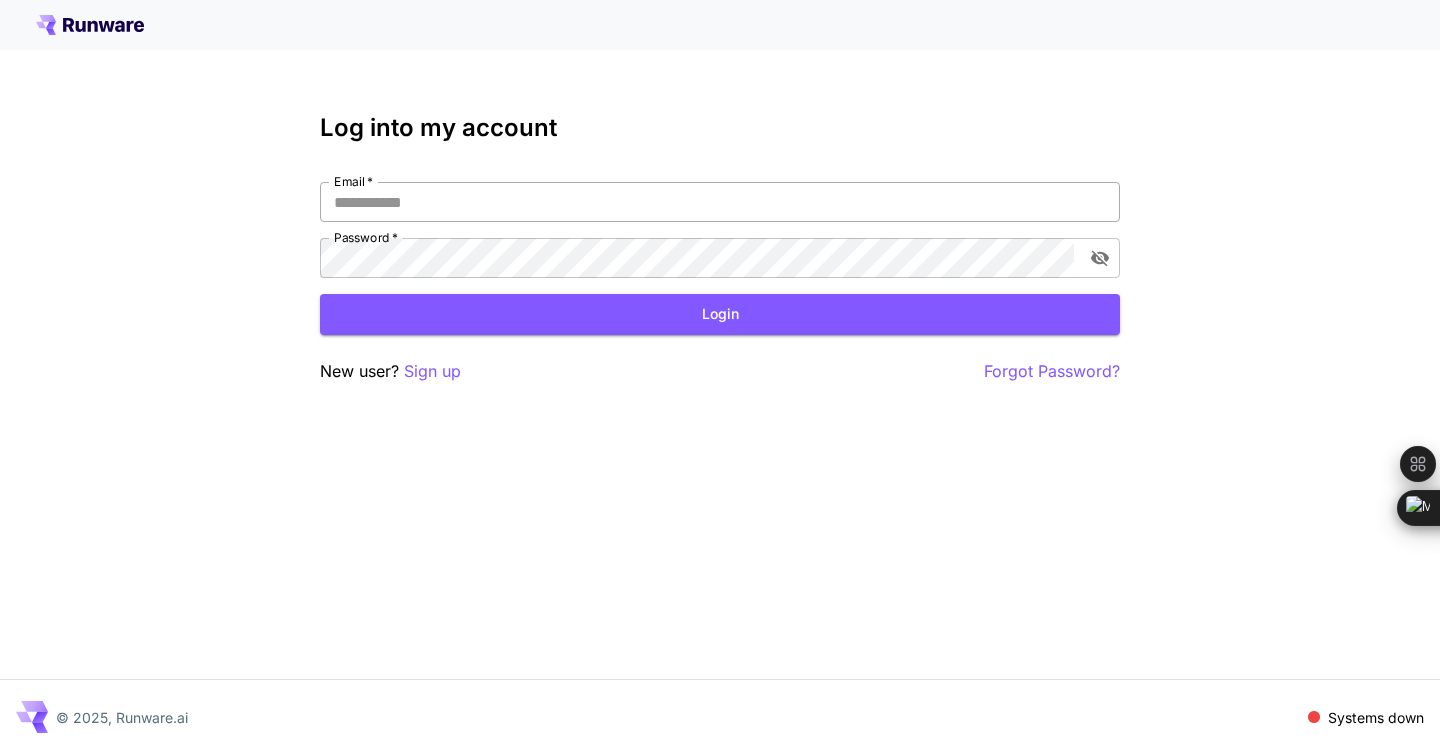 click on "Email   *" at bounding box center (720, 202) 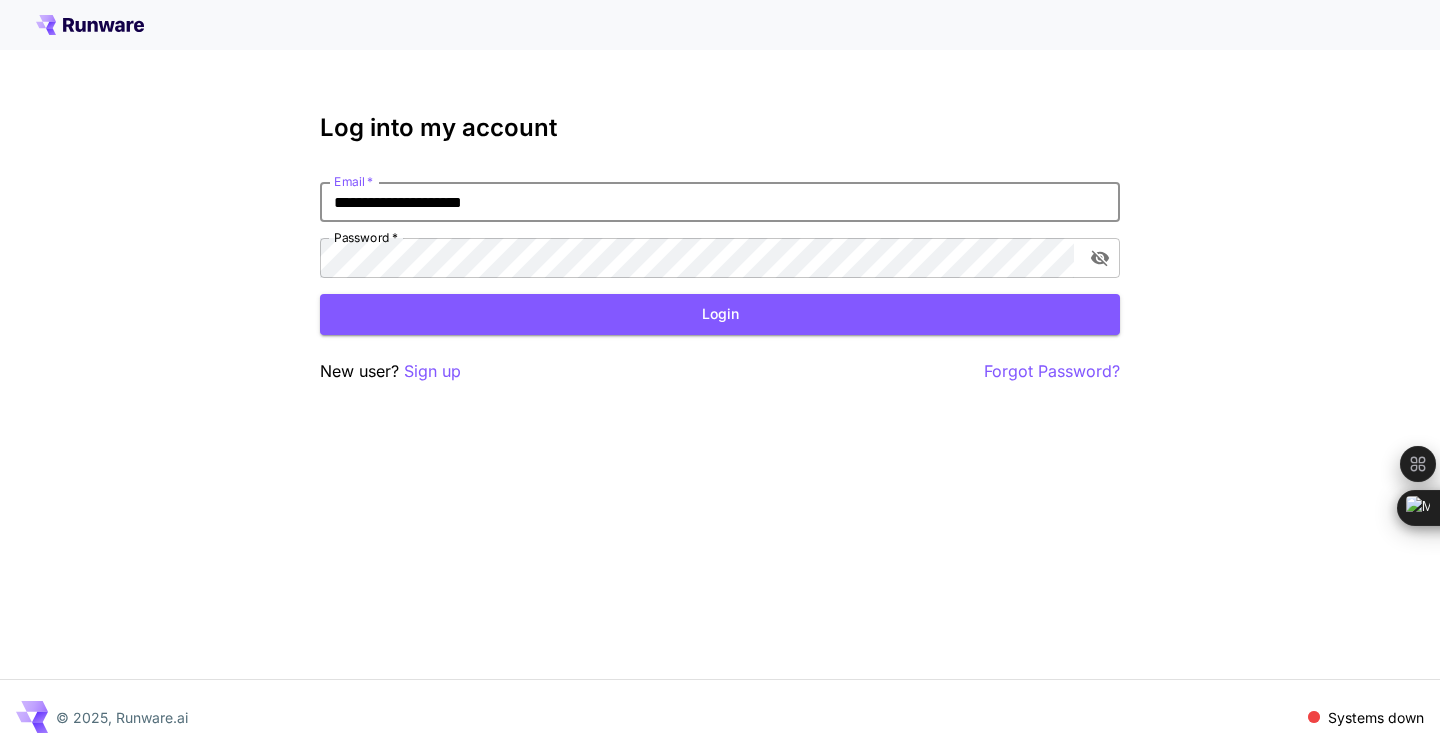 type on "**********" 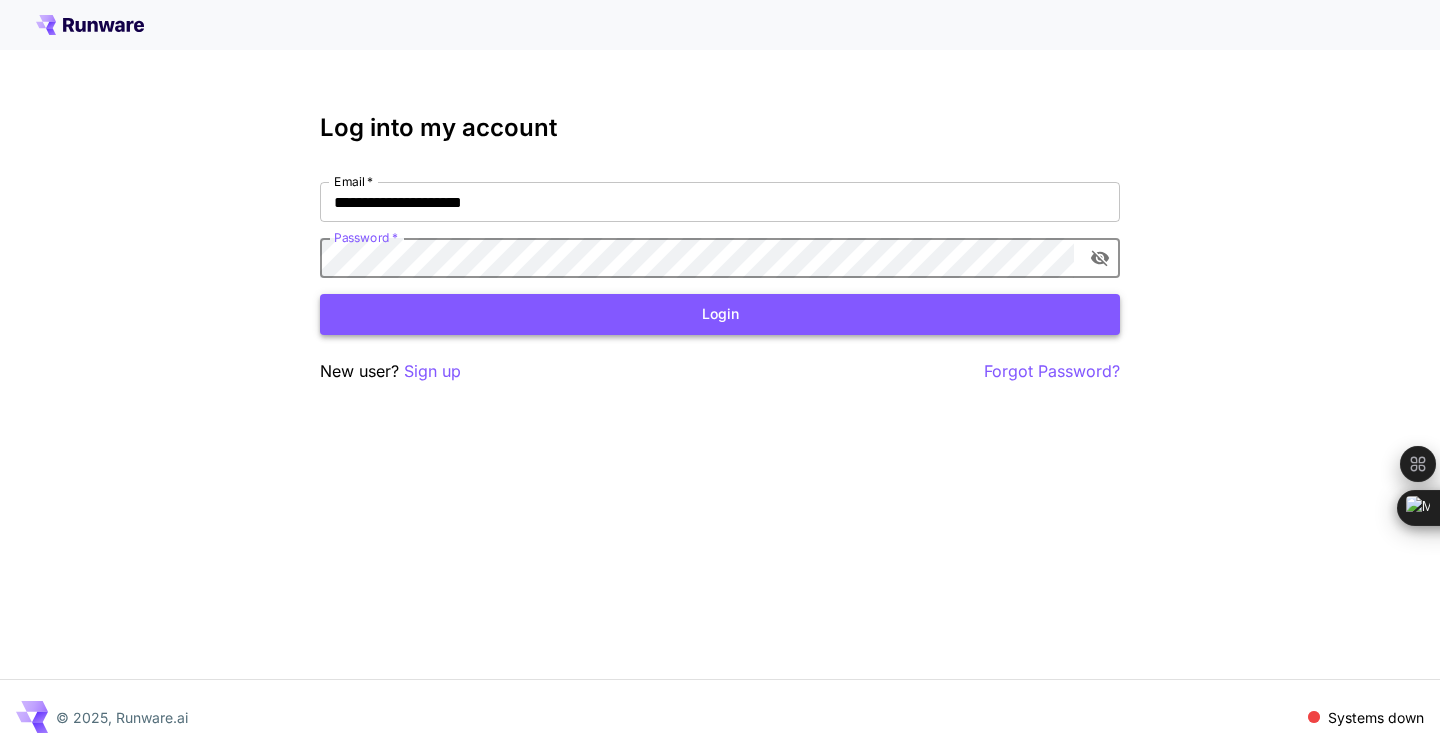 click on "Login" at bounding box center (720, 314) 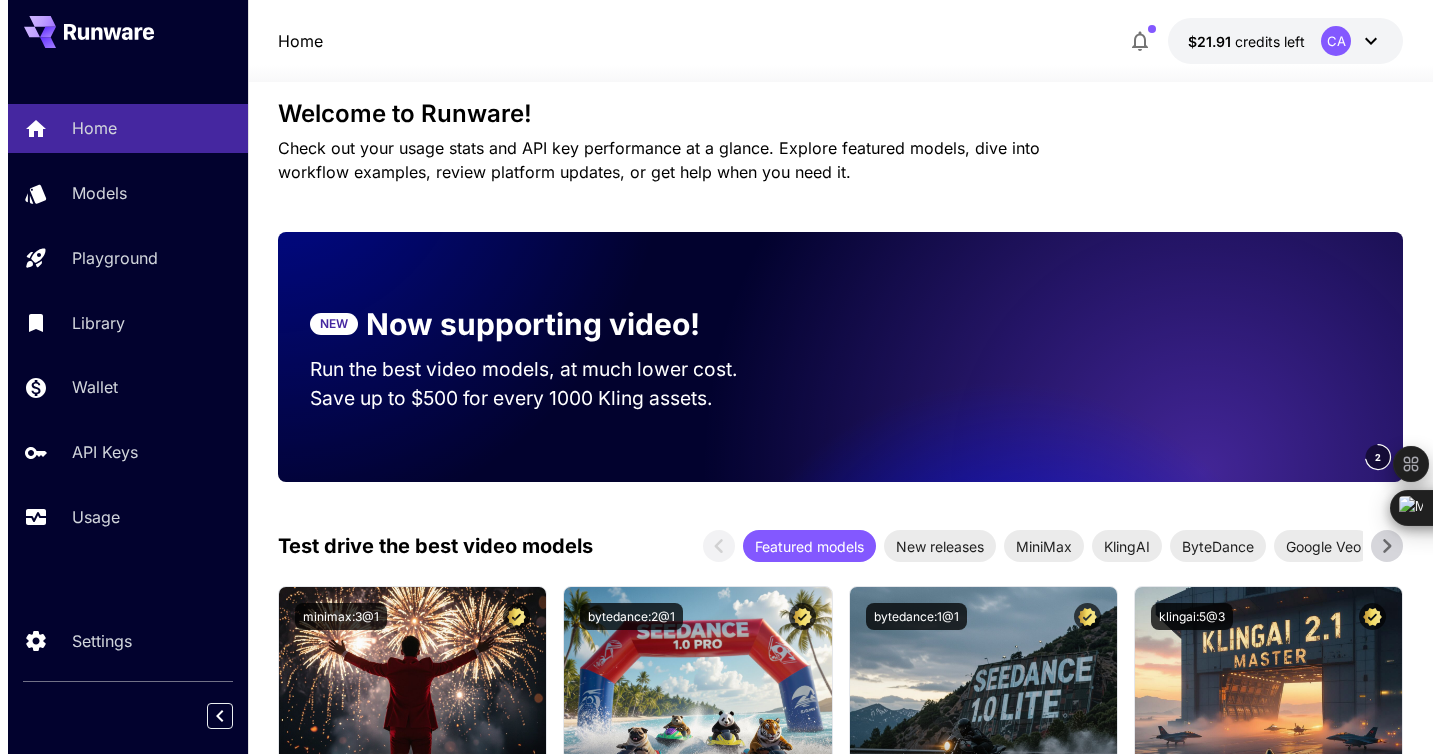 scroll, scrollTop: 0, scrollLeft: 0, axis: both 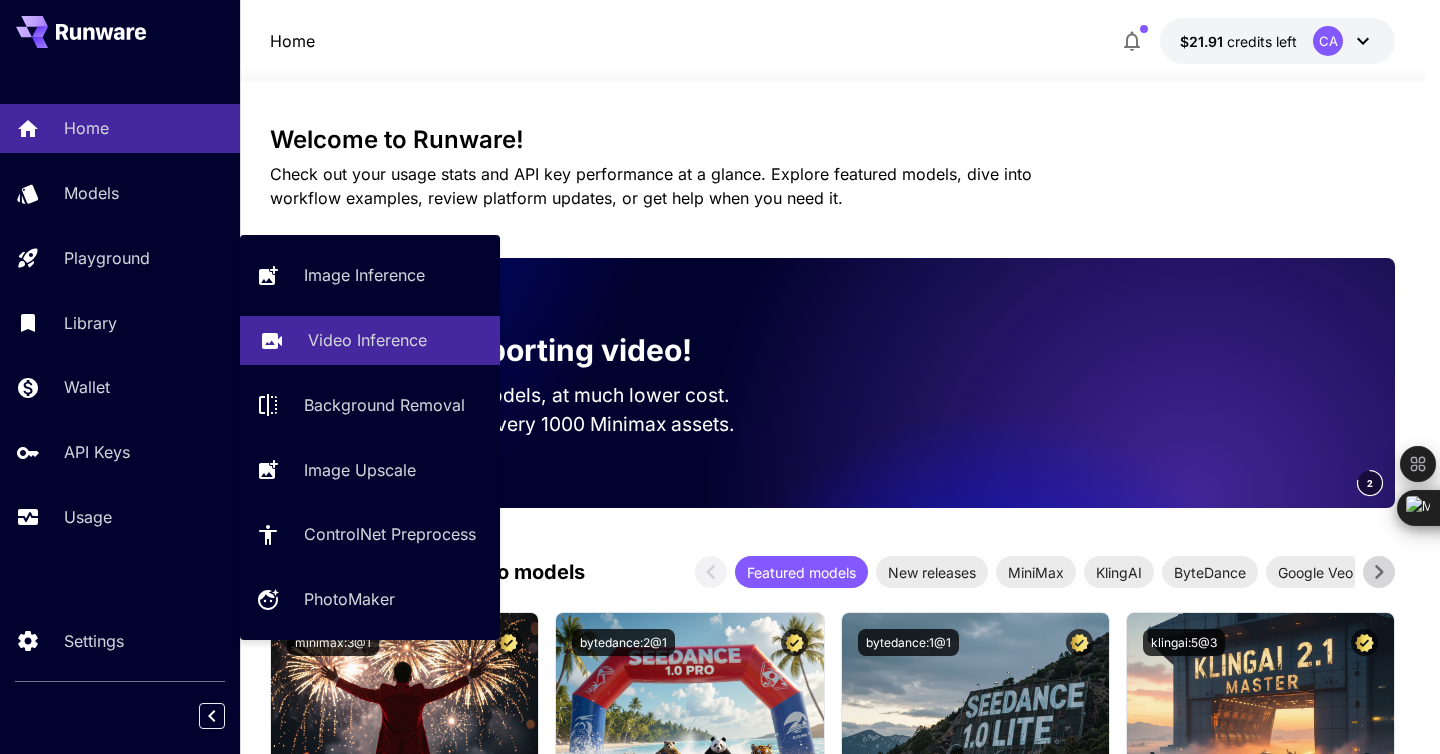 click on "Video Inference" at bounding box center [367, 340] 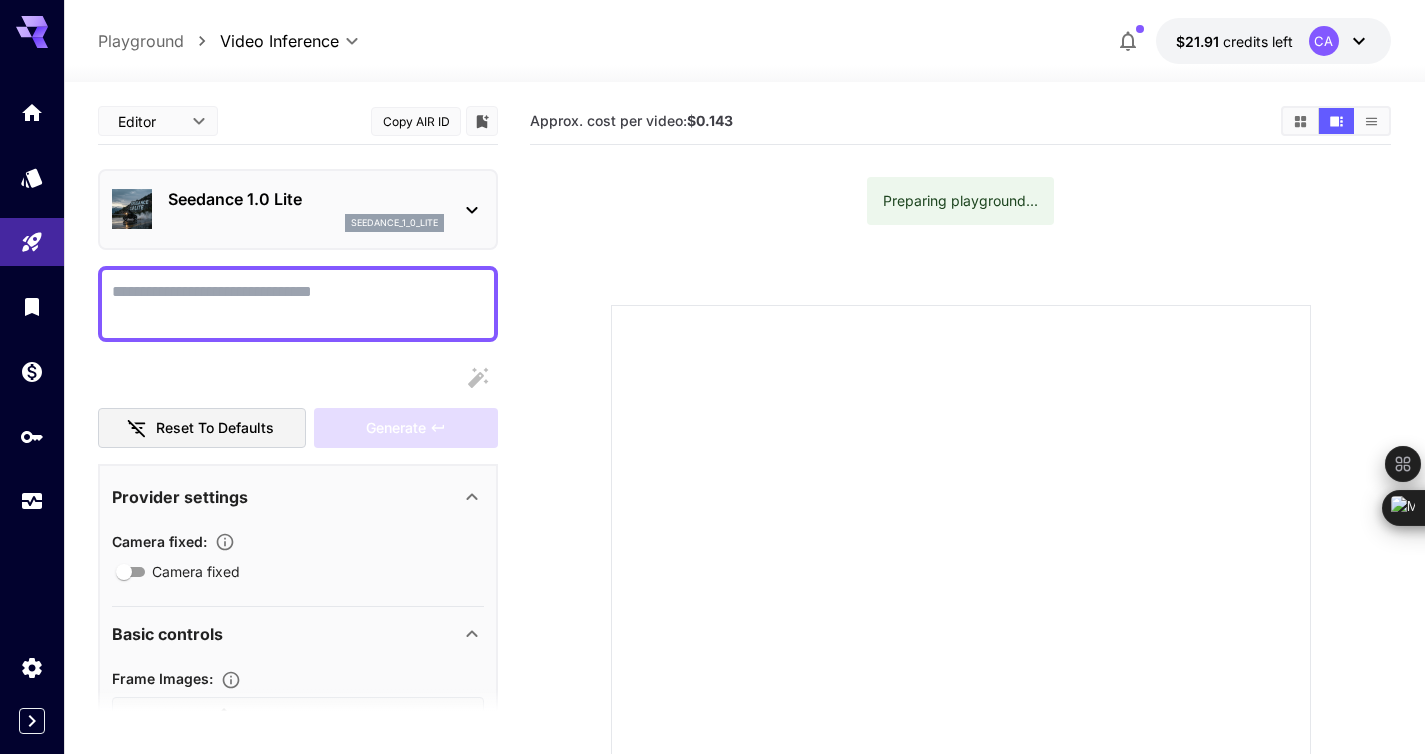 click 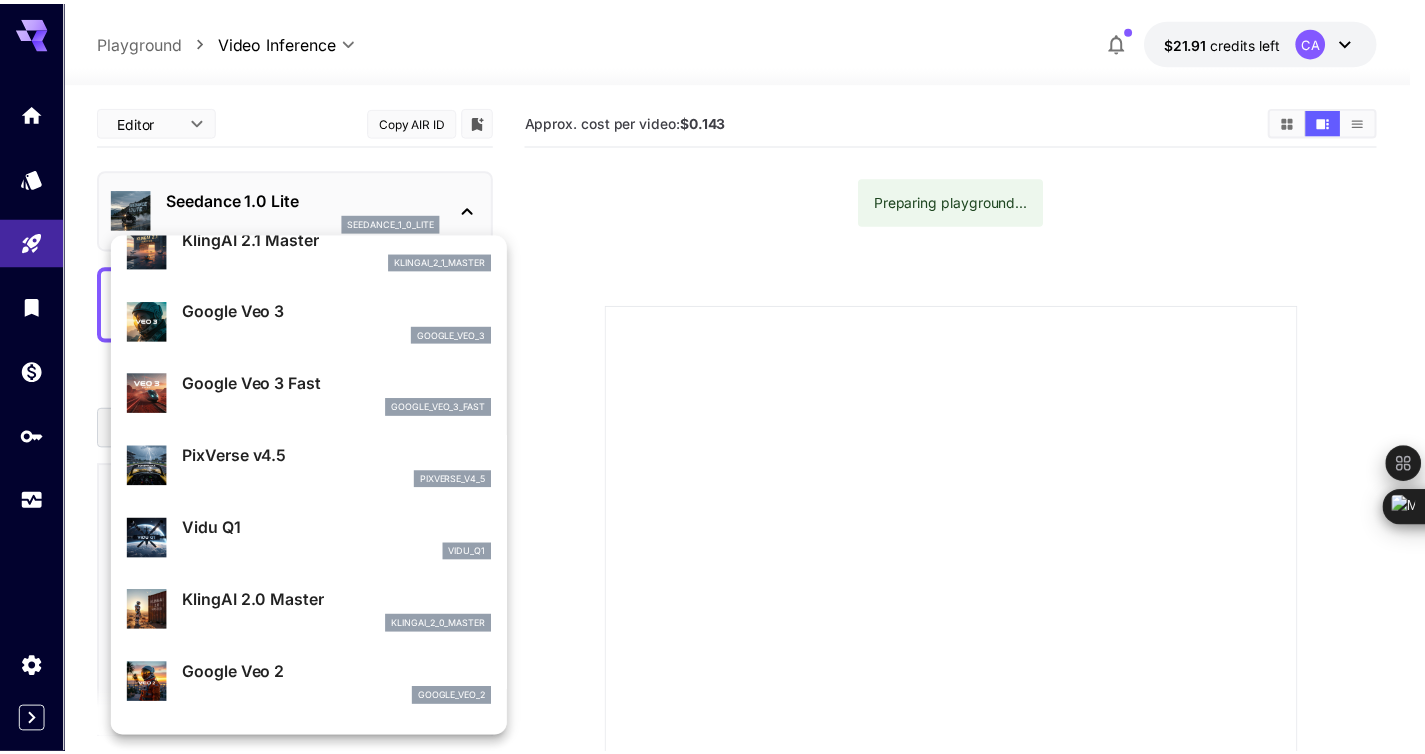 scroll, scrollTop: 335, scrollLeft: 0, axis: vertical 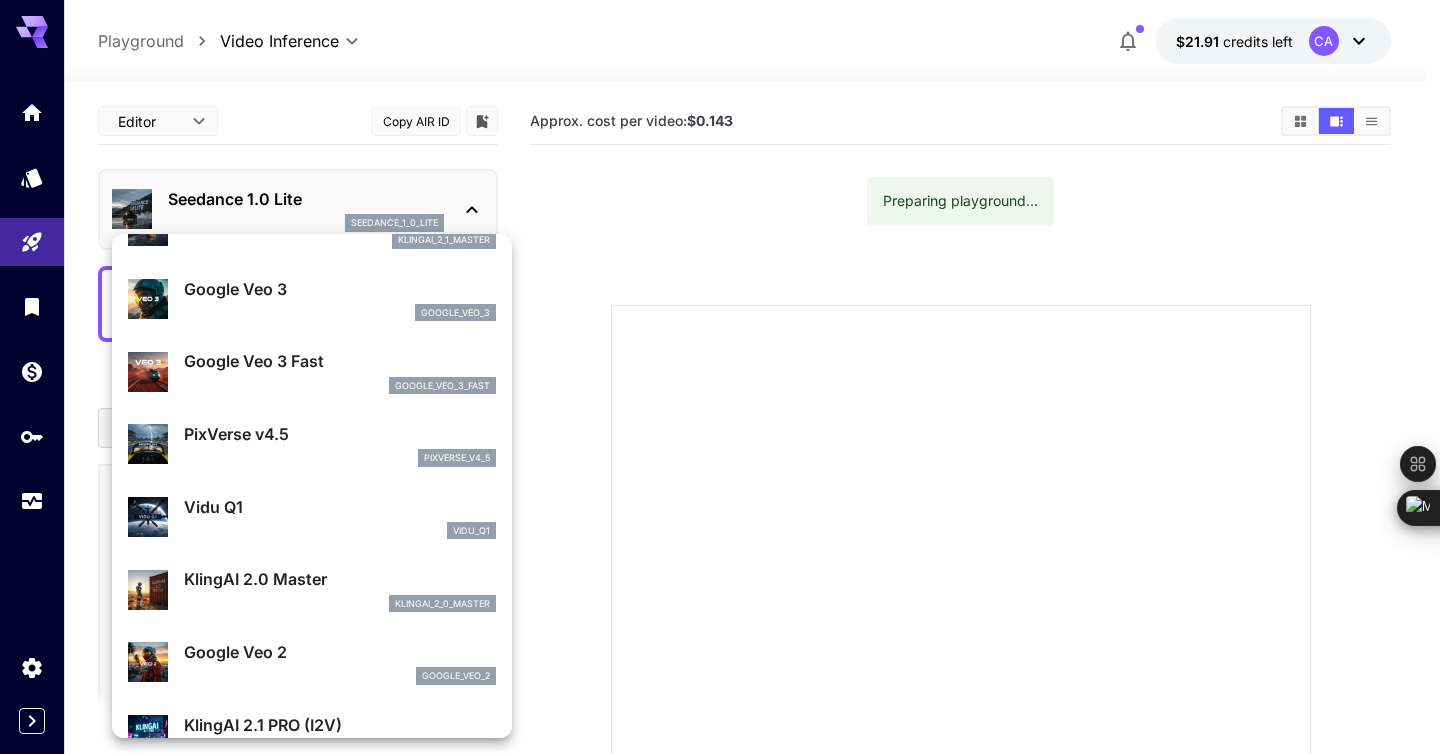 click on "google_veo_3_fast" at bounding box center [340, 386] 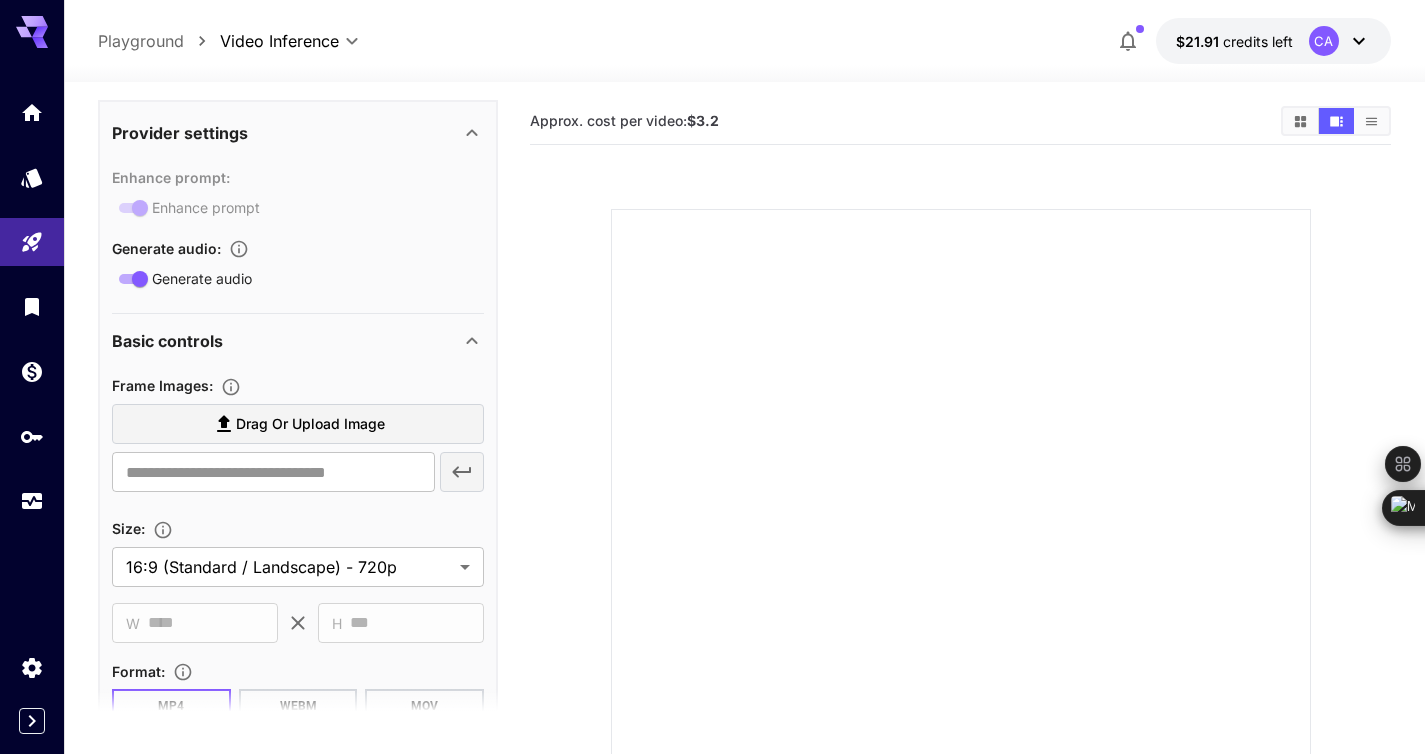 scroll, scrollTop: 379, scrollLeft: 0, axis: vertical 